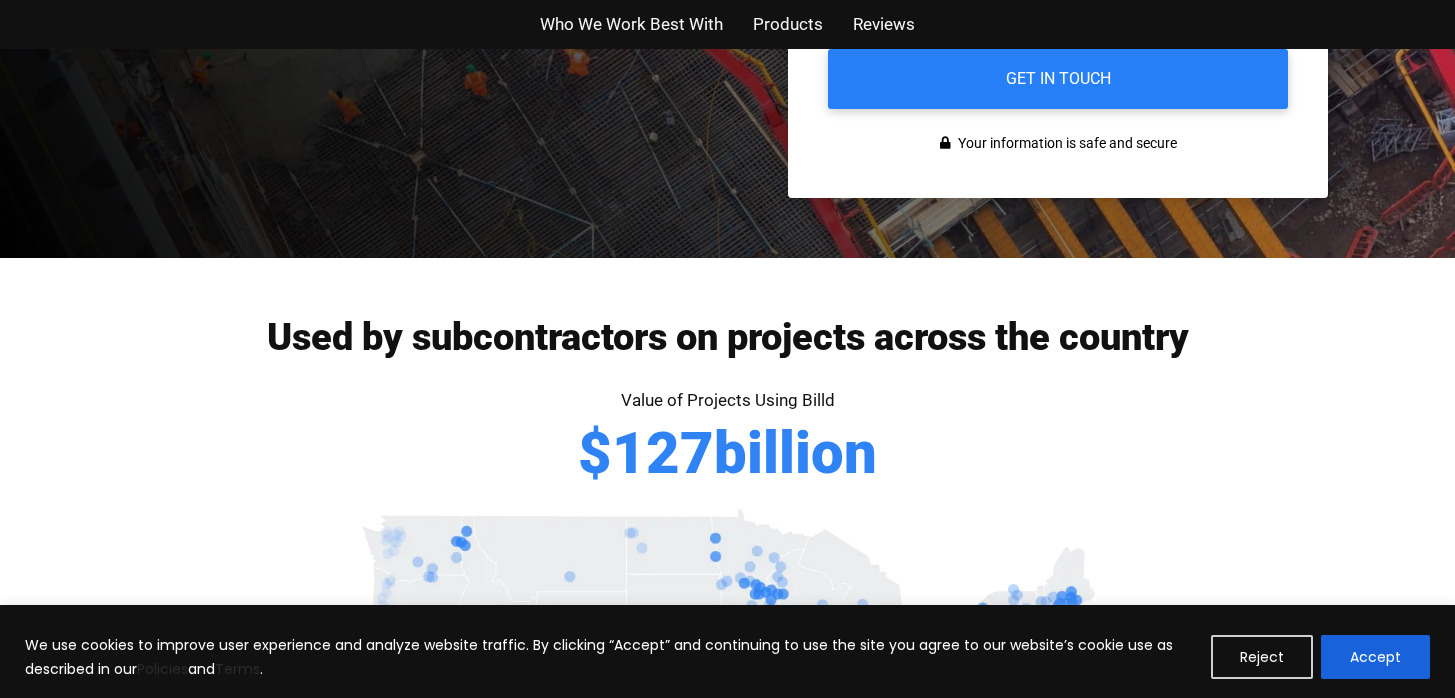 scroll, scrollTop: 0, scrollLeft: 0, axis: both 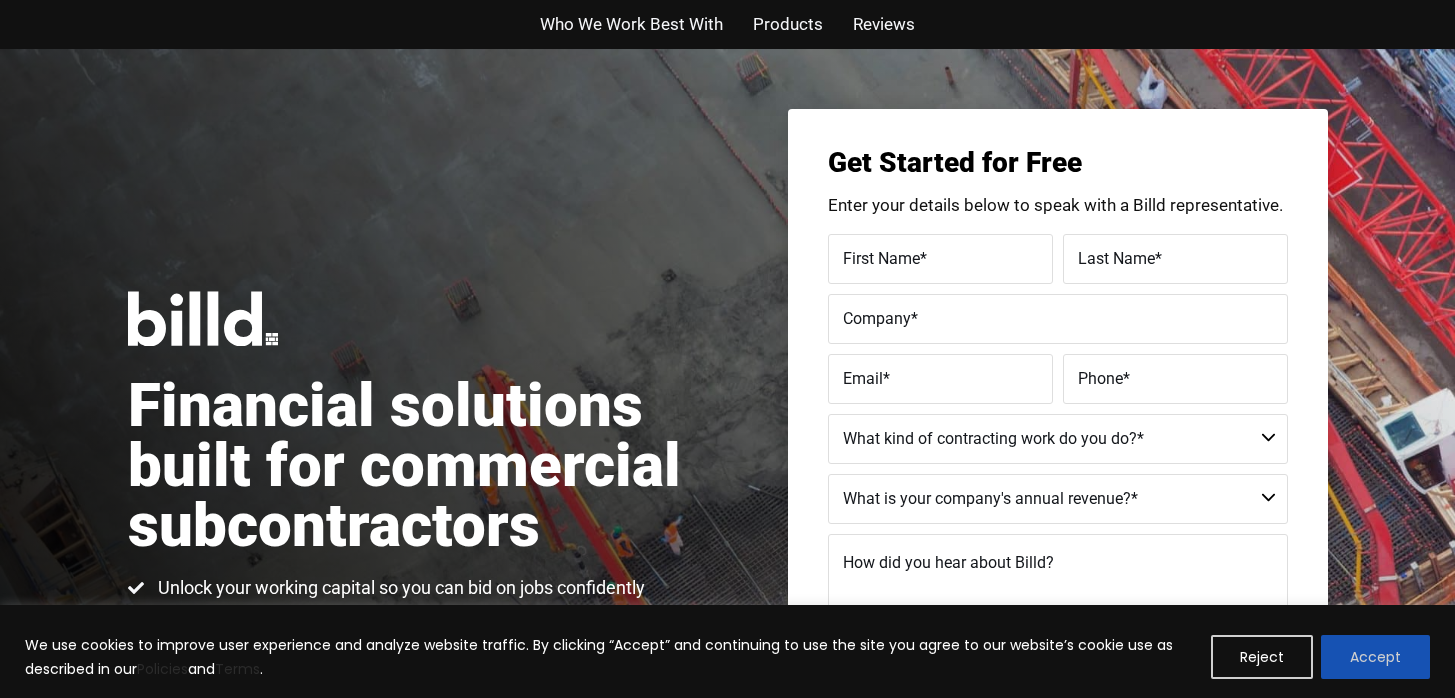 click on "Accept" at bounding box center [1375, 657] 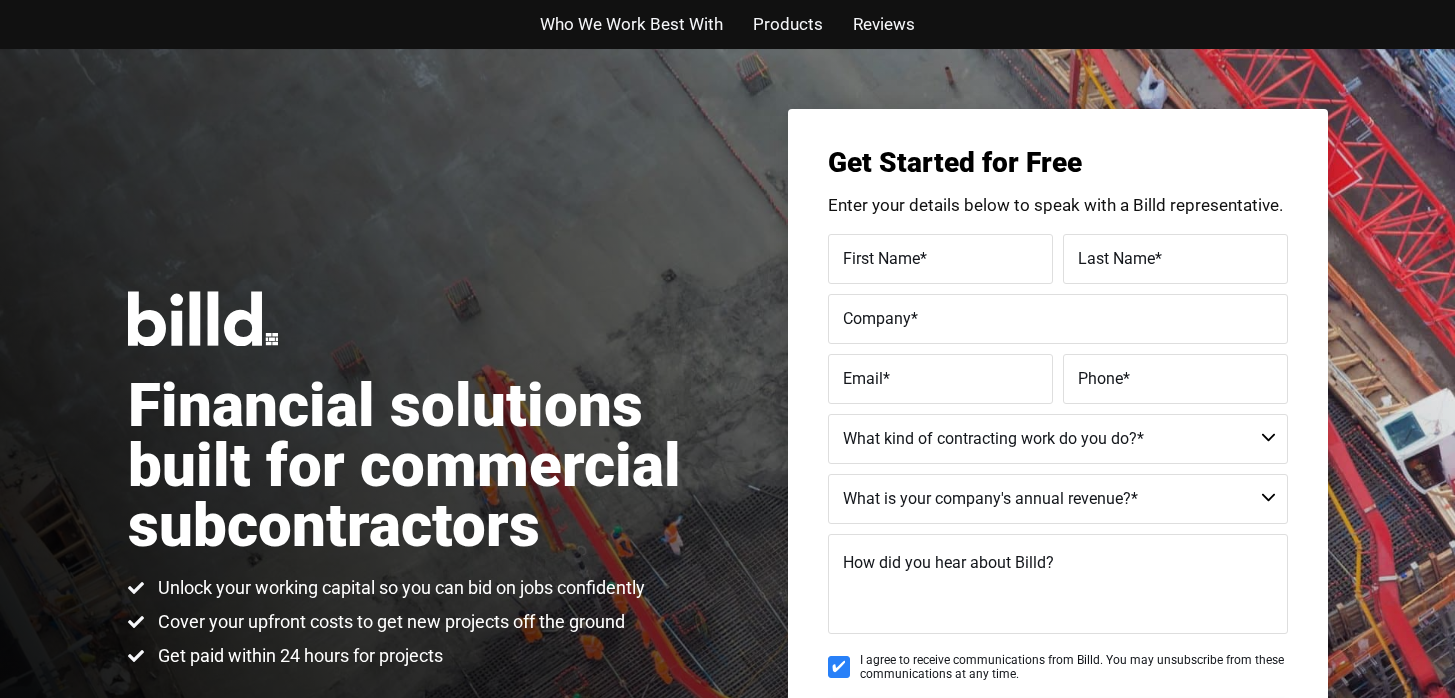 scroll, scrollTop: 0, scrollLeft: 0, axis: both 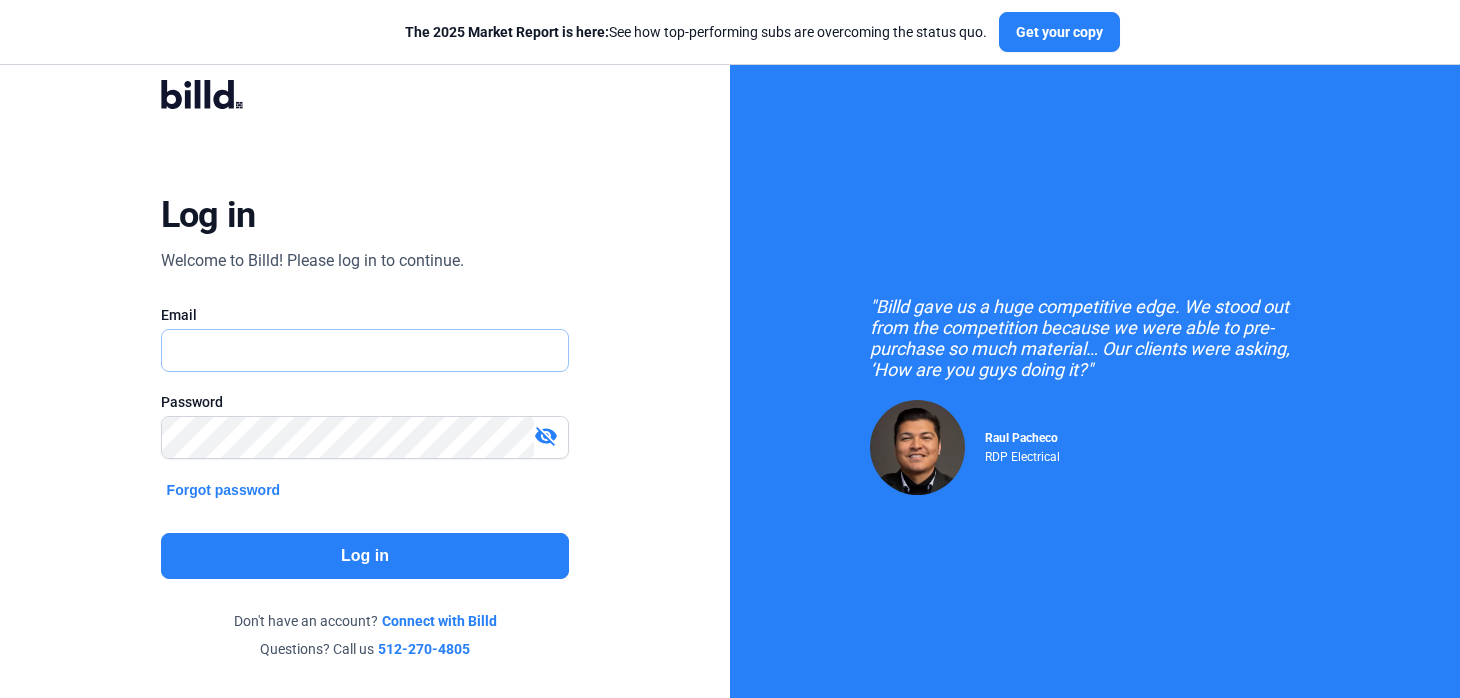 type on "accouting@[EXAMPLE_DOMAIN]" 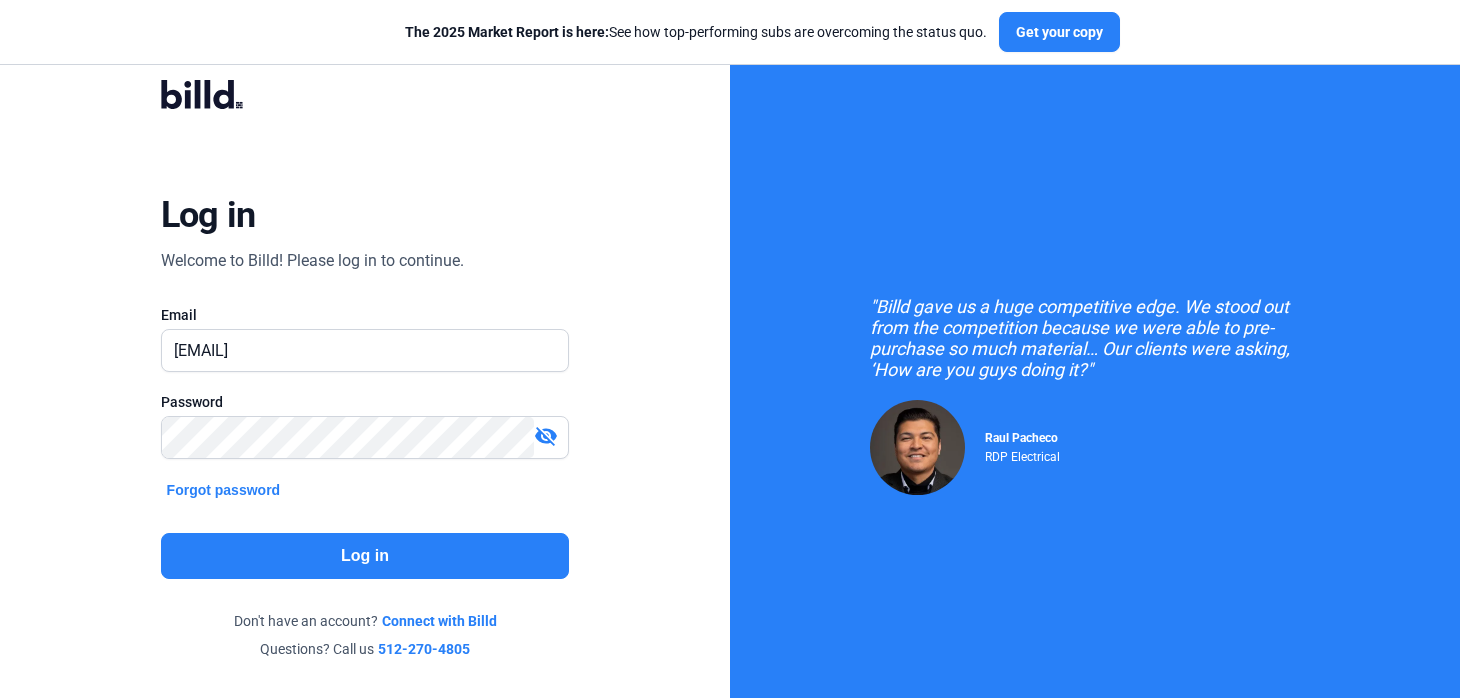 click on "visibility_off" at bounding box center (546, 436) 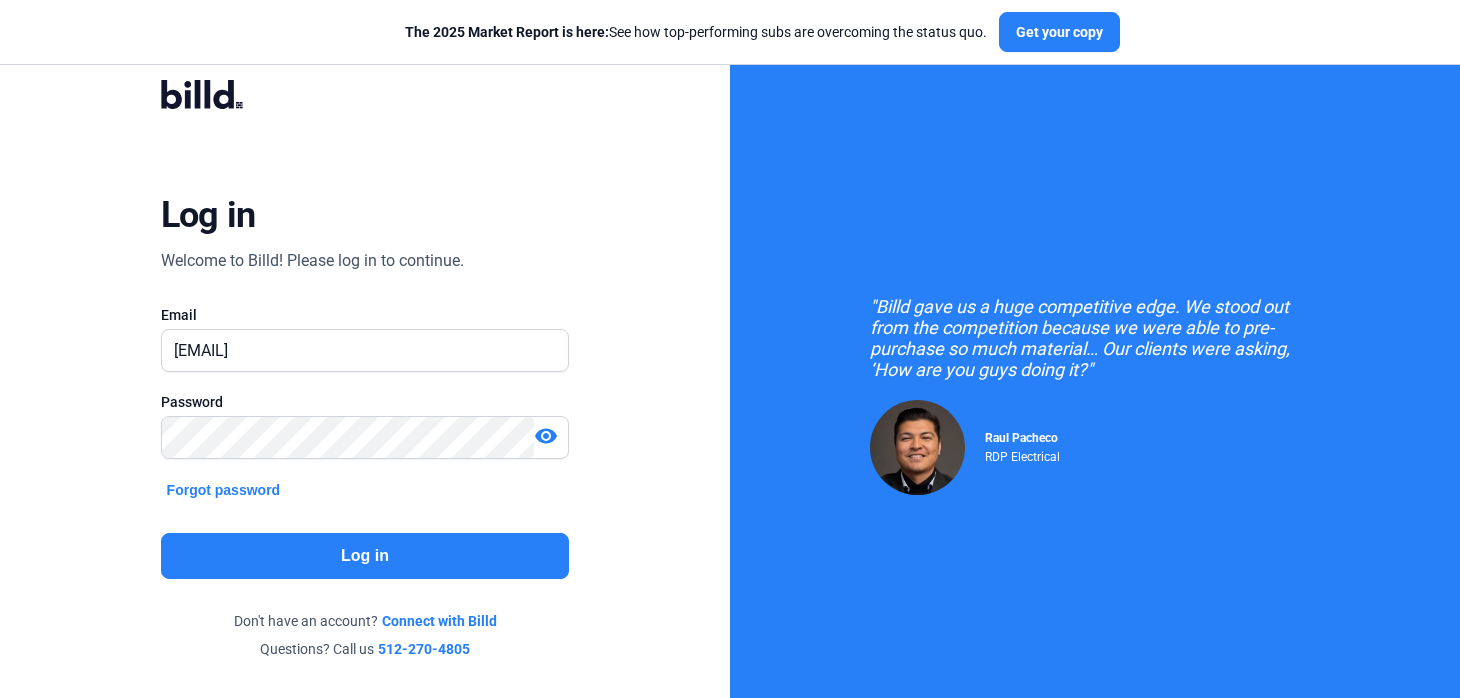 click on "Log in" 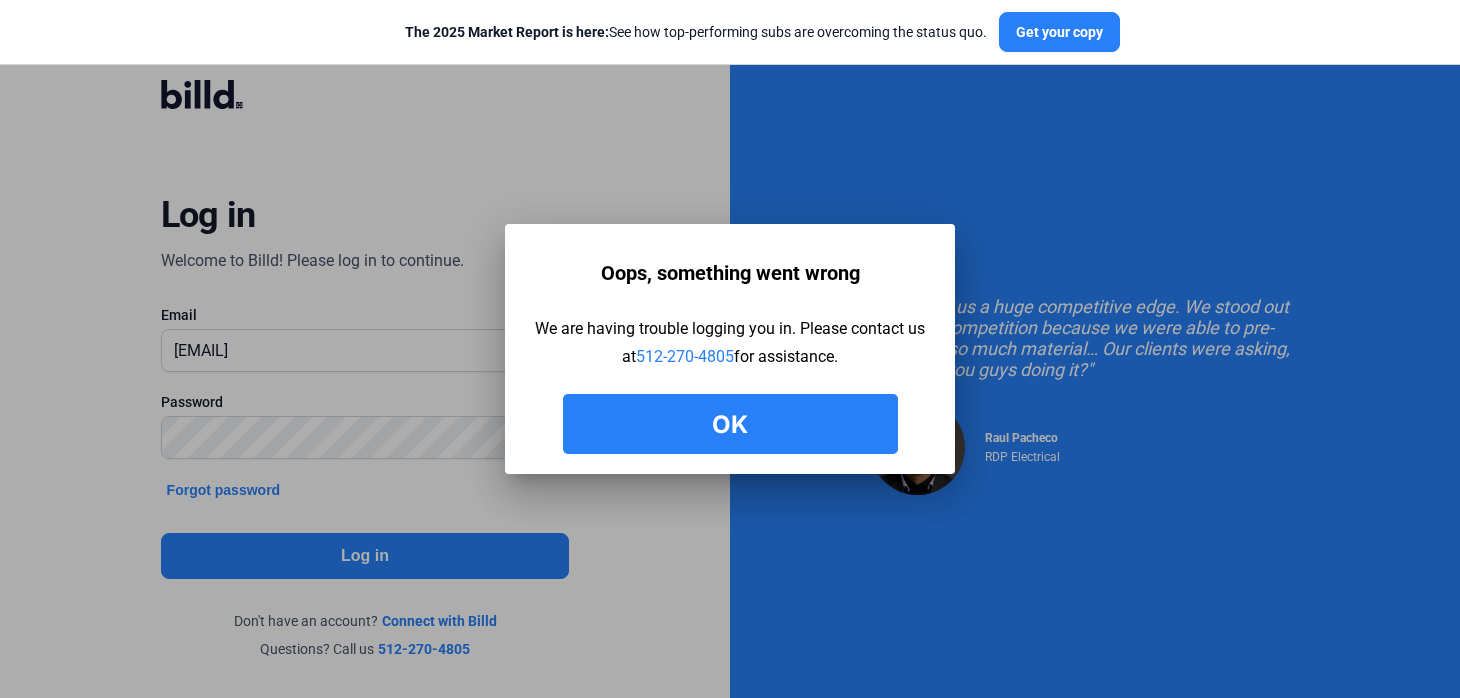 click on "Ok" at bounding box center [730, 424] 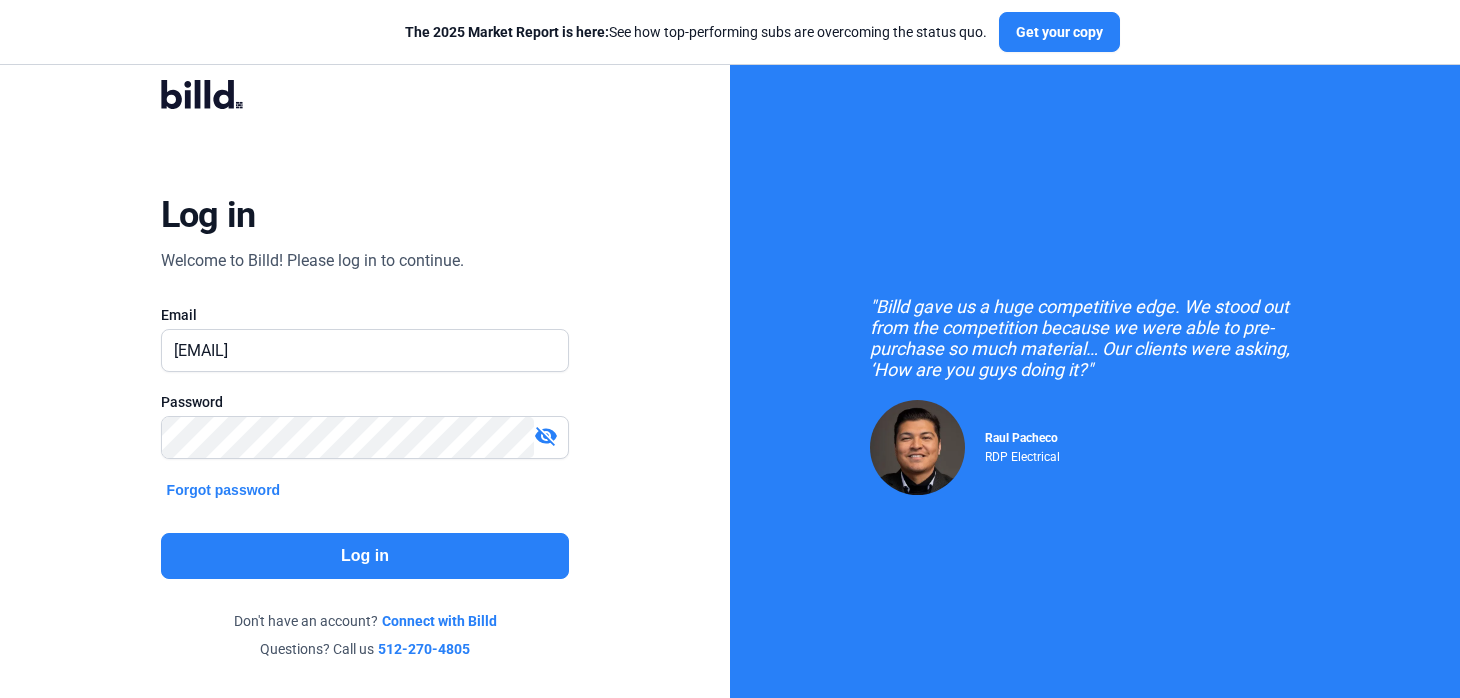 click on "visibility_off" at bounding box center [546, 436] 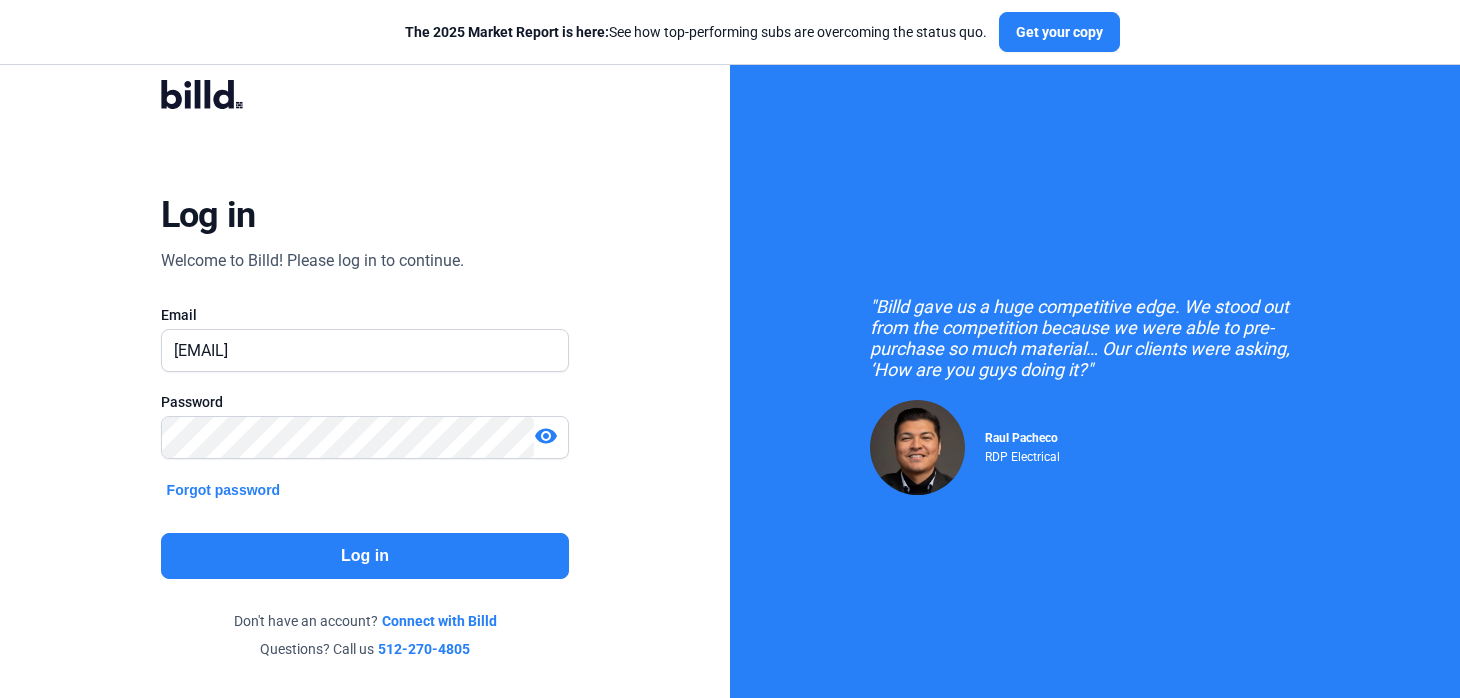 click on "Log in" 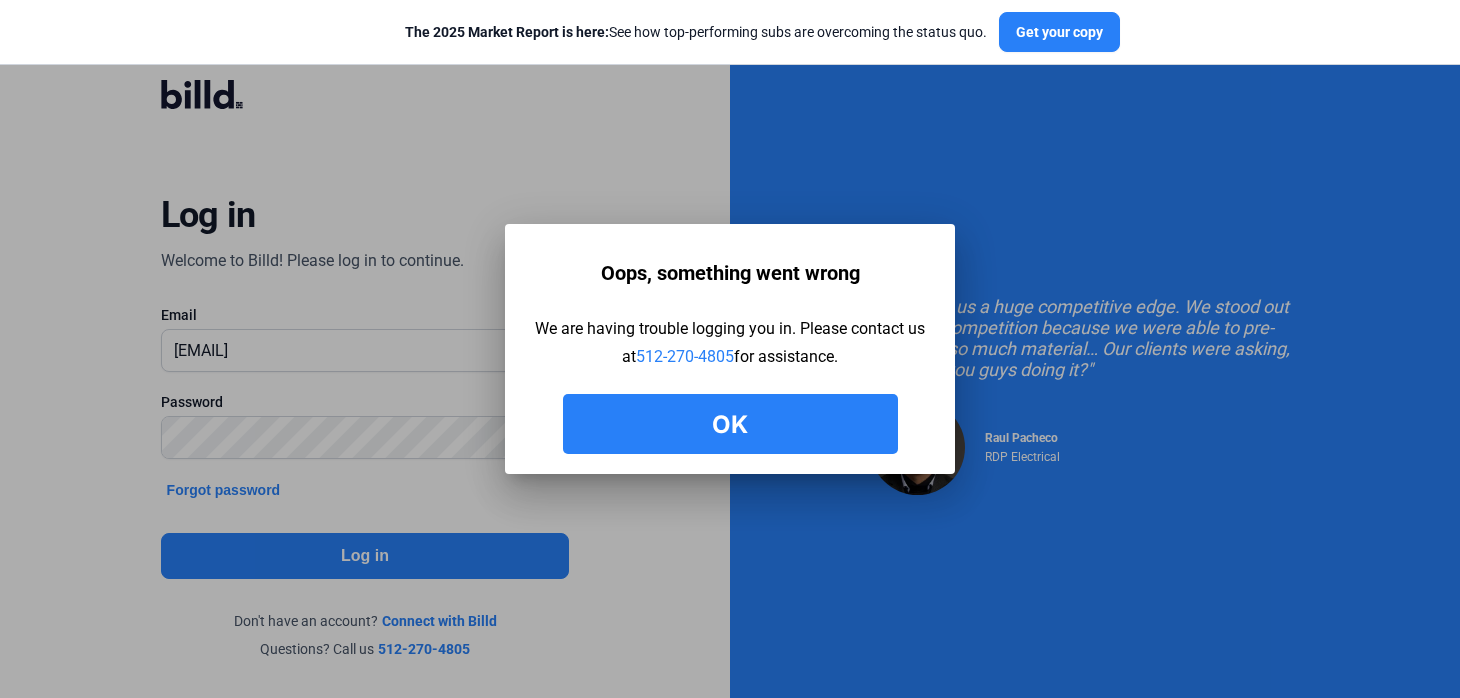 click on "Ok" at bounding box center [730, 424] 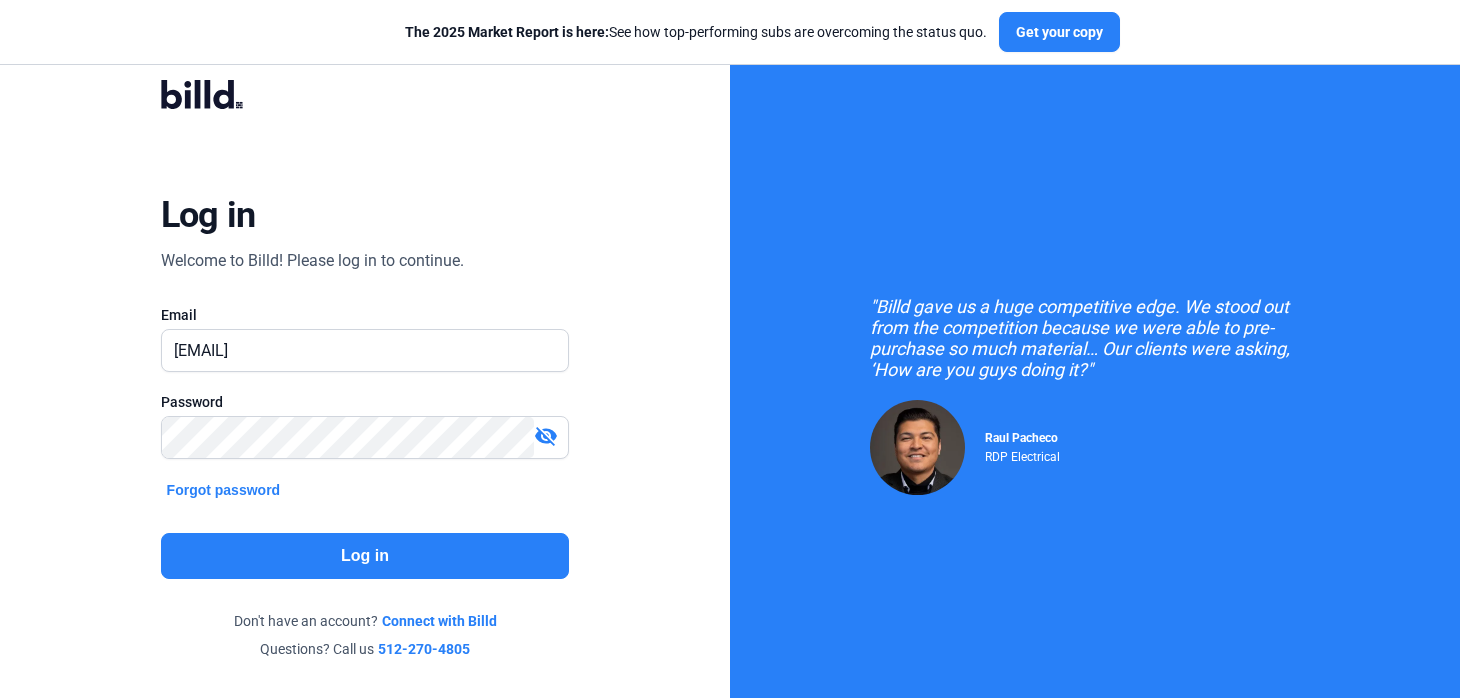 click on "visibility_off" at bounding box center [546, 436] 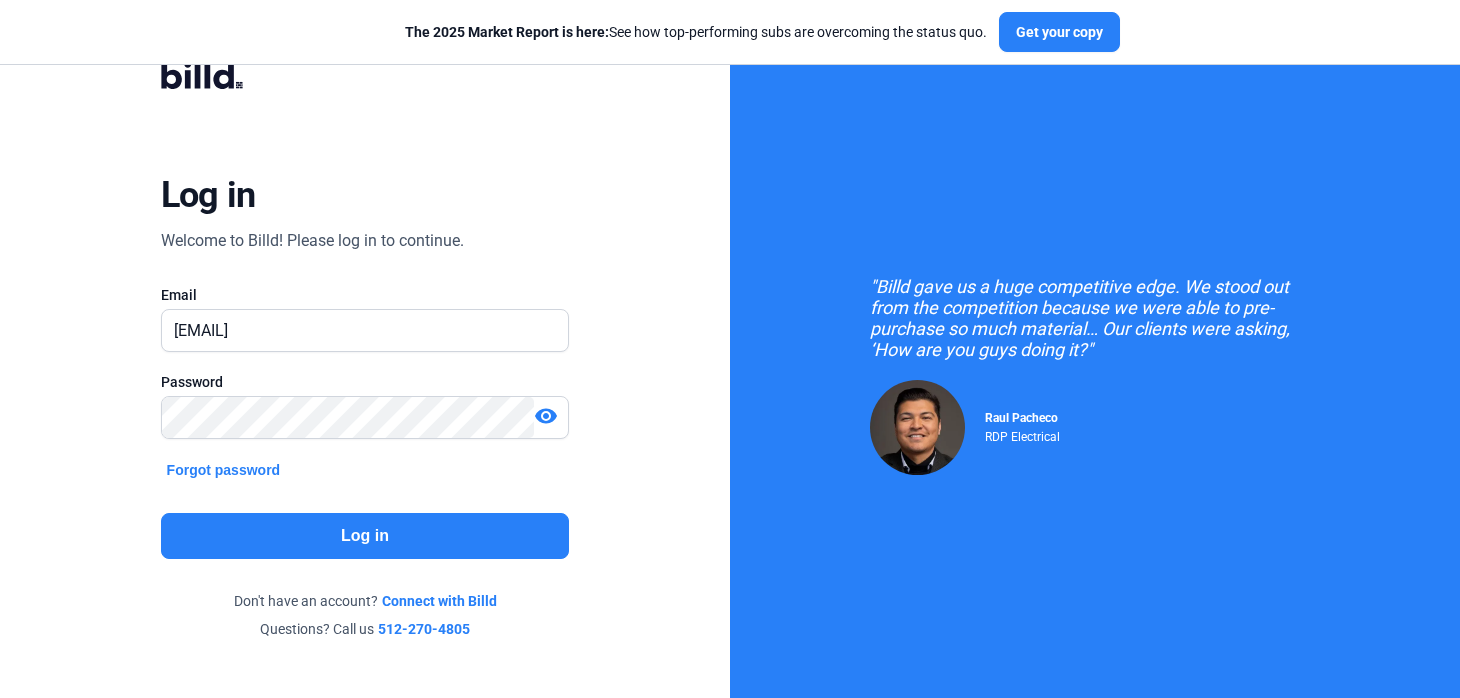 scroll, scrollTop: 28, scrollLeft: 0, axis: vertical 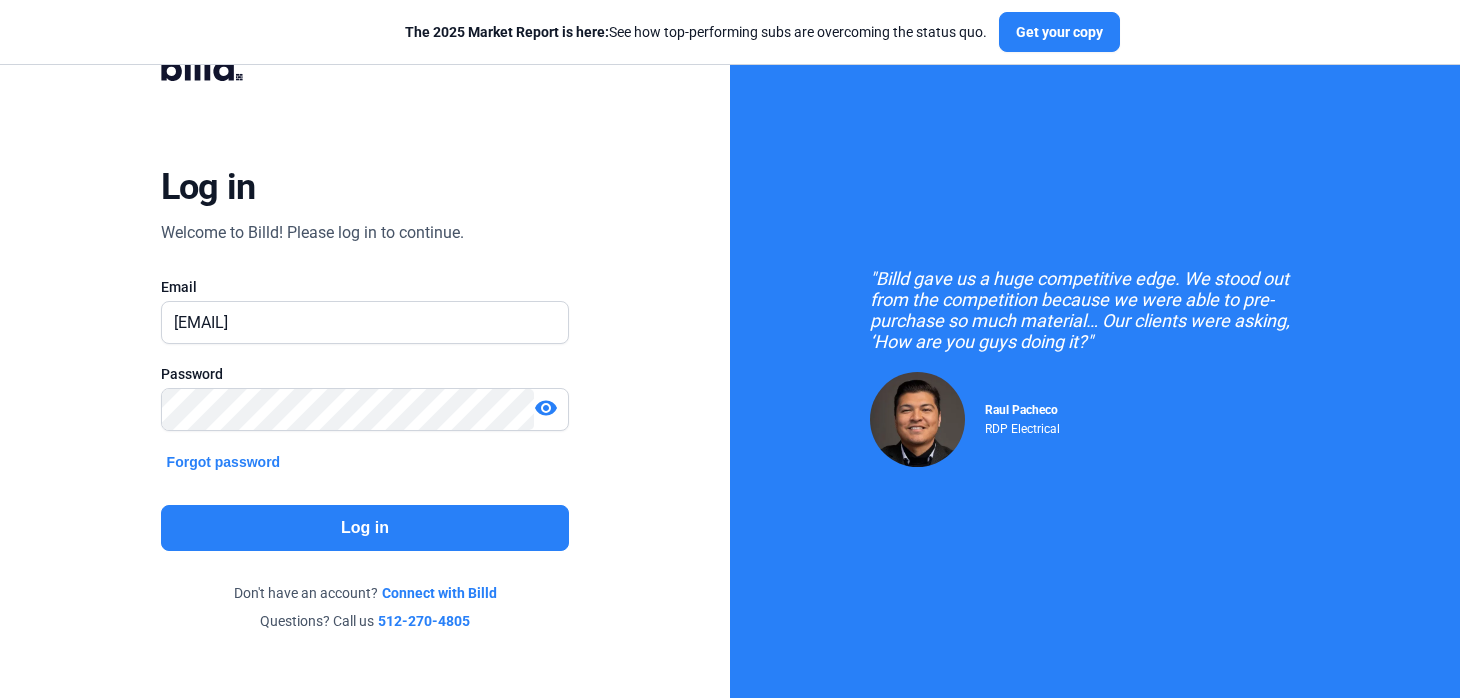 click on "Log in  Welcome to Billd! Please log in to continue.   Email  accouting@precisionfloors.net  Password   visibility   Forgot password  Log in  Don't have an account?  Connect with Billd  Questions? Call us  512-270-4805" 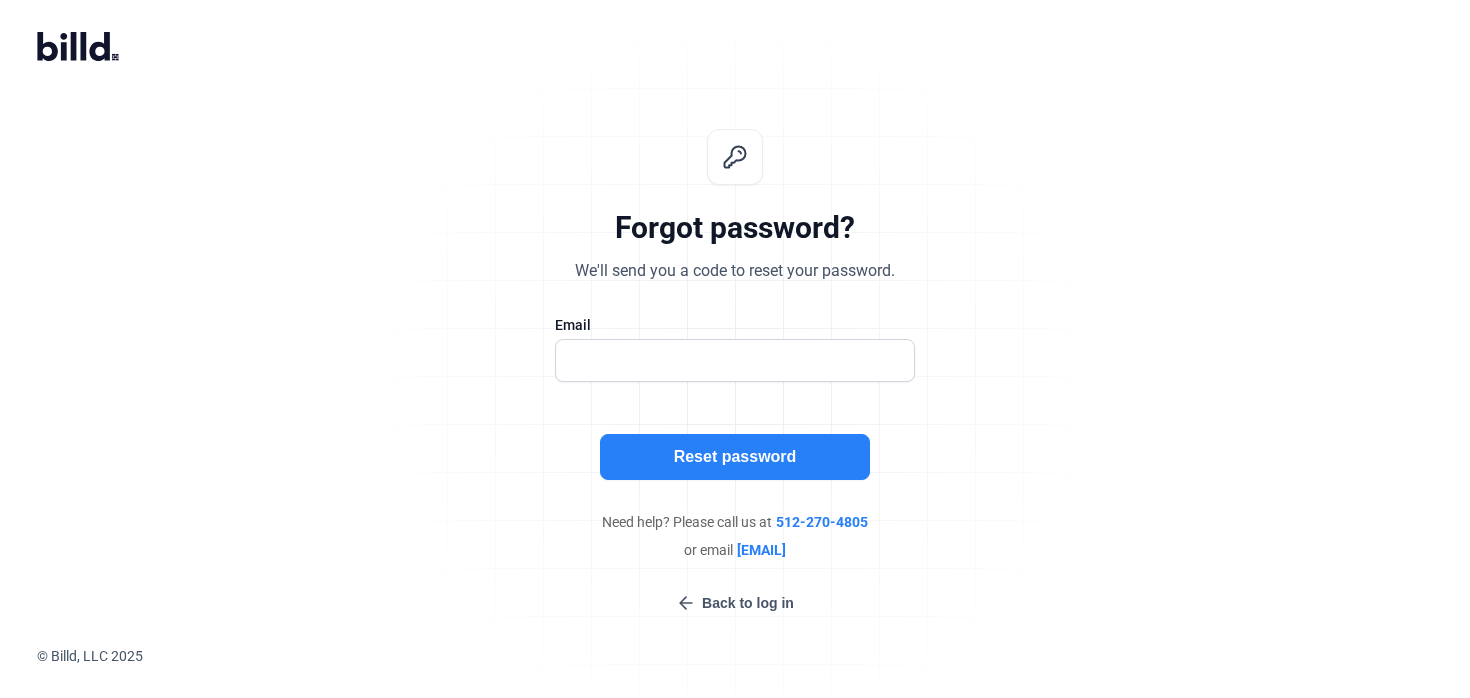 scroll, scrollTop: 0, scrollLeft: 0, axis: both 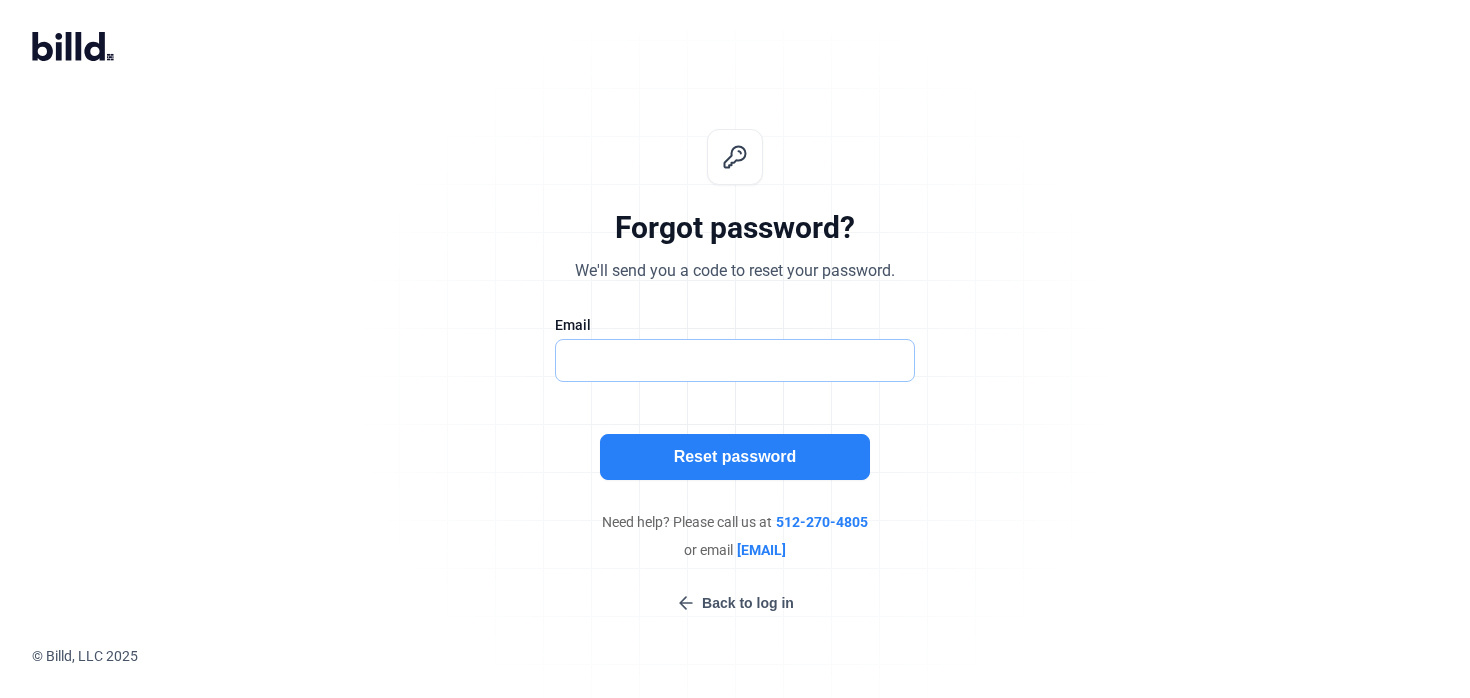 click at bounding box center [724, 360] 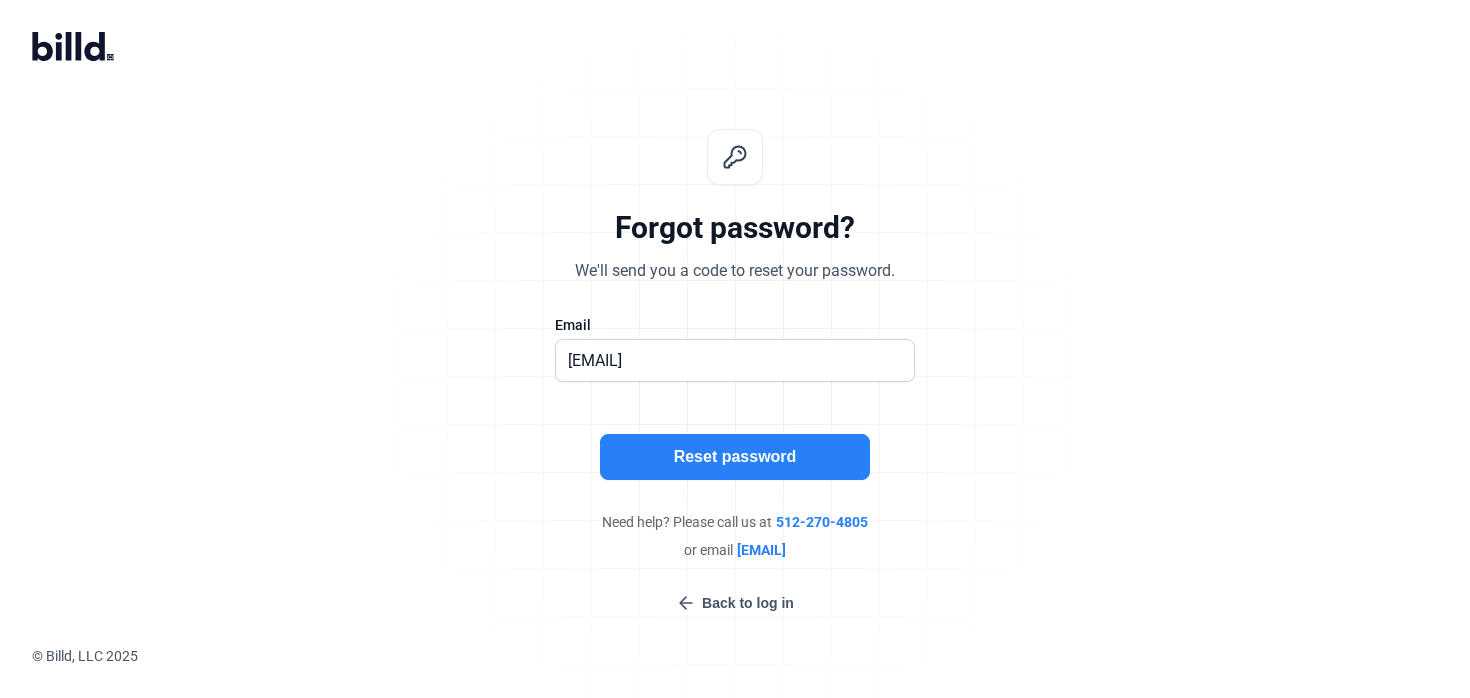 click on "Reset password" 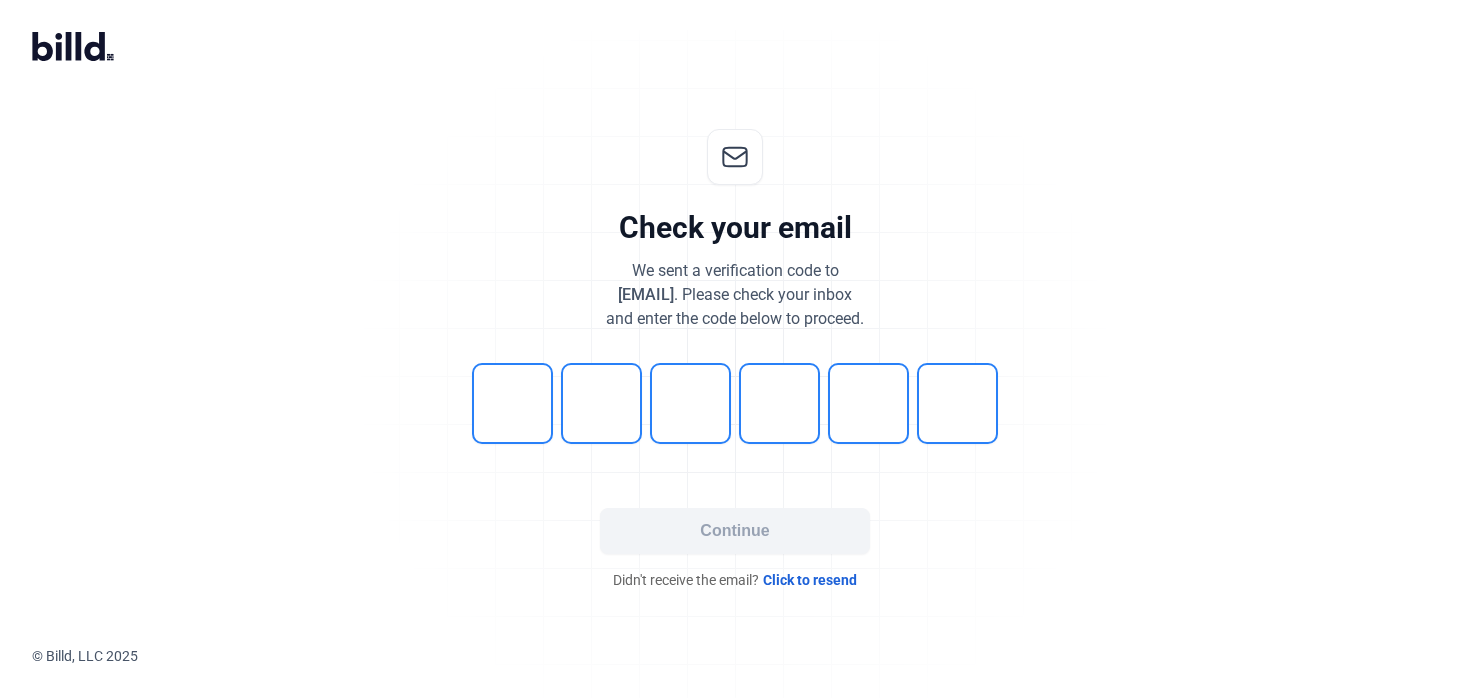 click on "Click to resend" 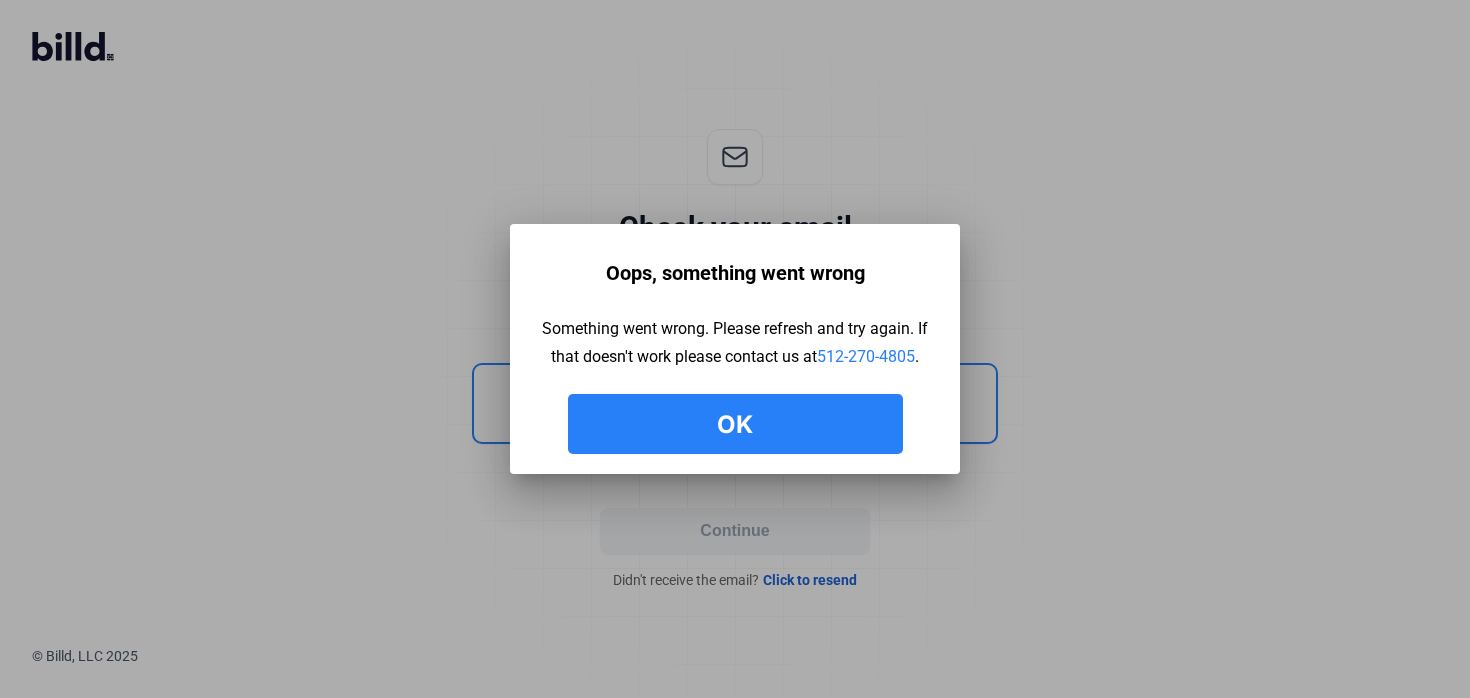 click on "Ok" at bounding box center [735, 424] 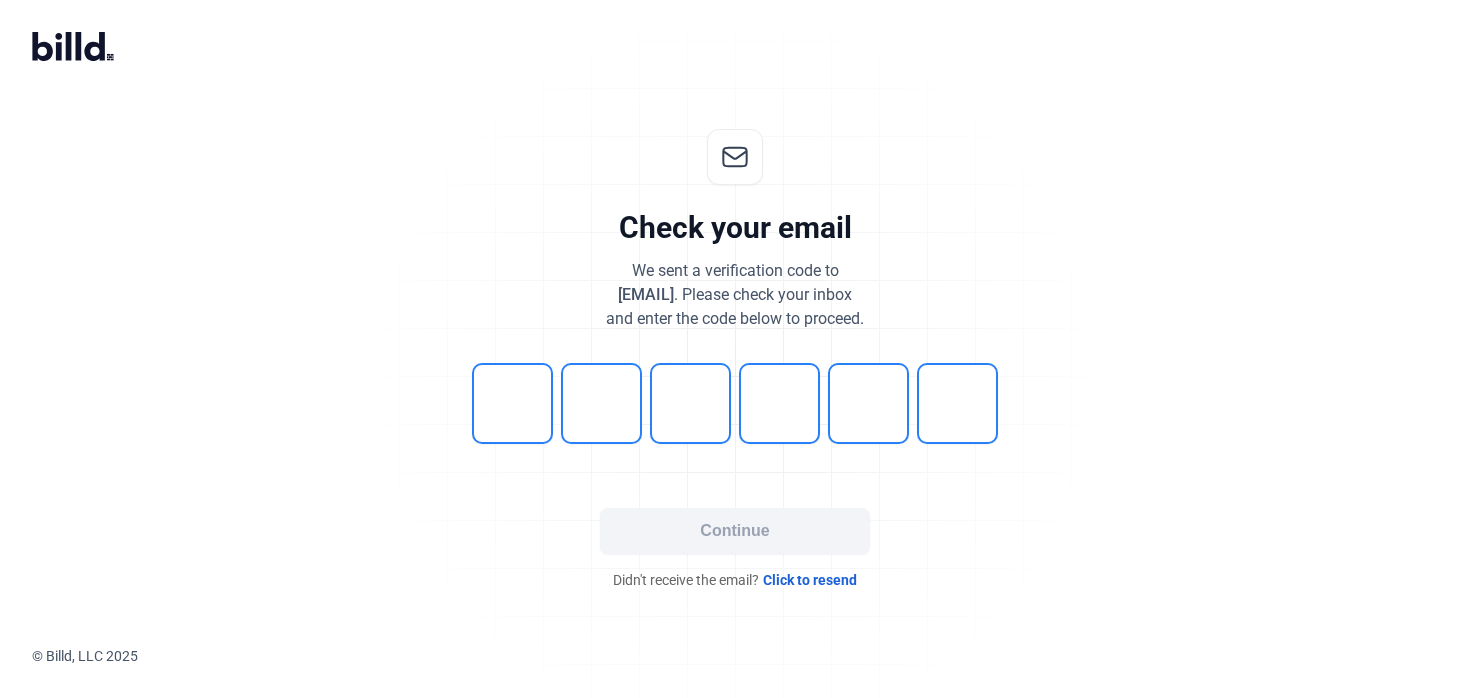 click on "Check your email  We sent a verification code to  accouting@precisionfloors.net . Please check your inbox   and enter the code below to proceed.   Continue   Didn't receive the email?  Click to resend" 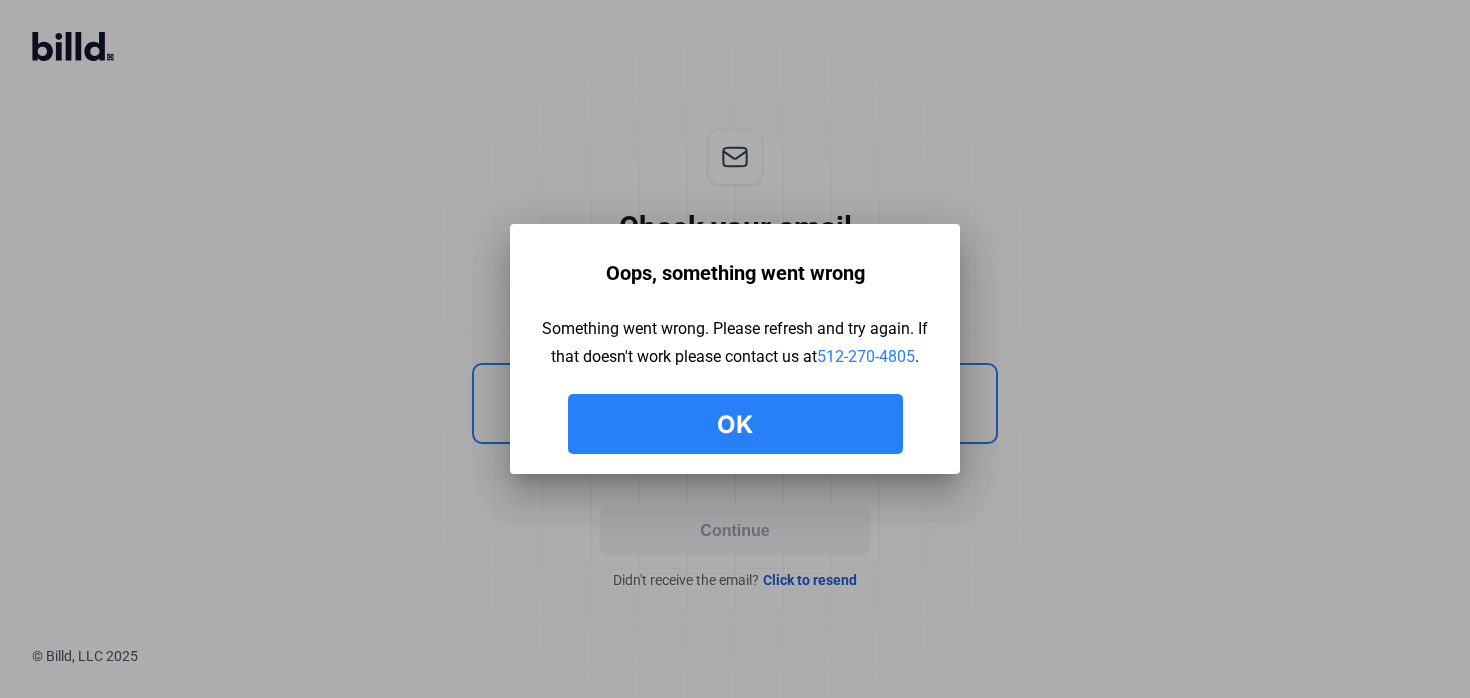 click on "Ok" at bounding box center [735, 424] 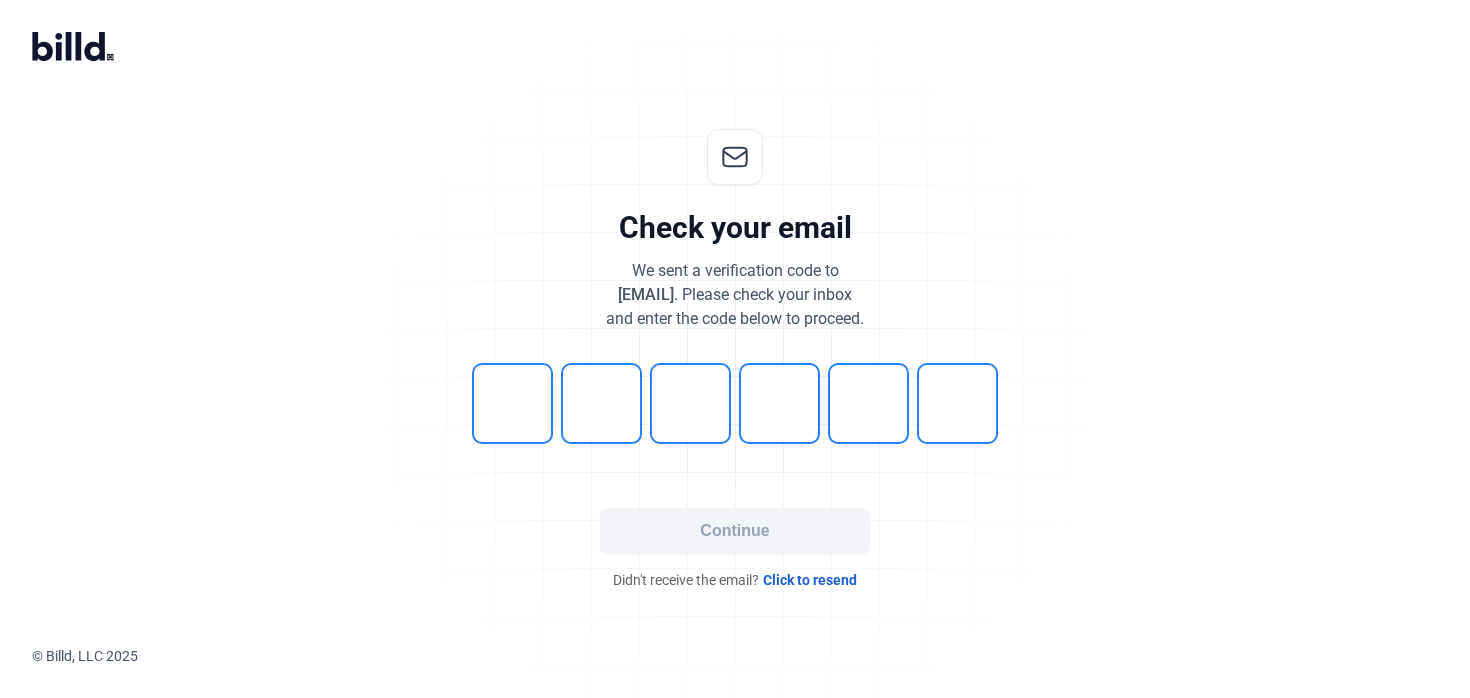 scroll, scrollTop: 0, scrollLeft: 0, axis: both 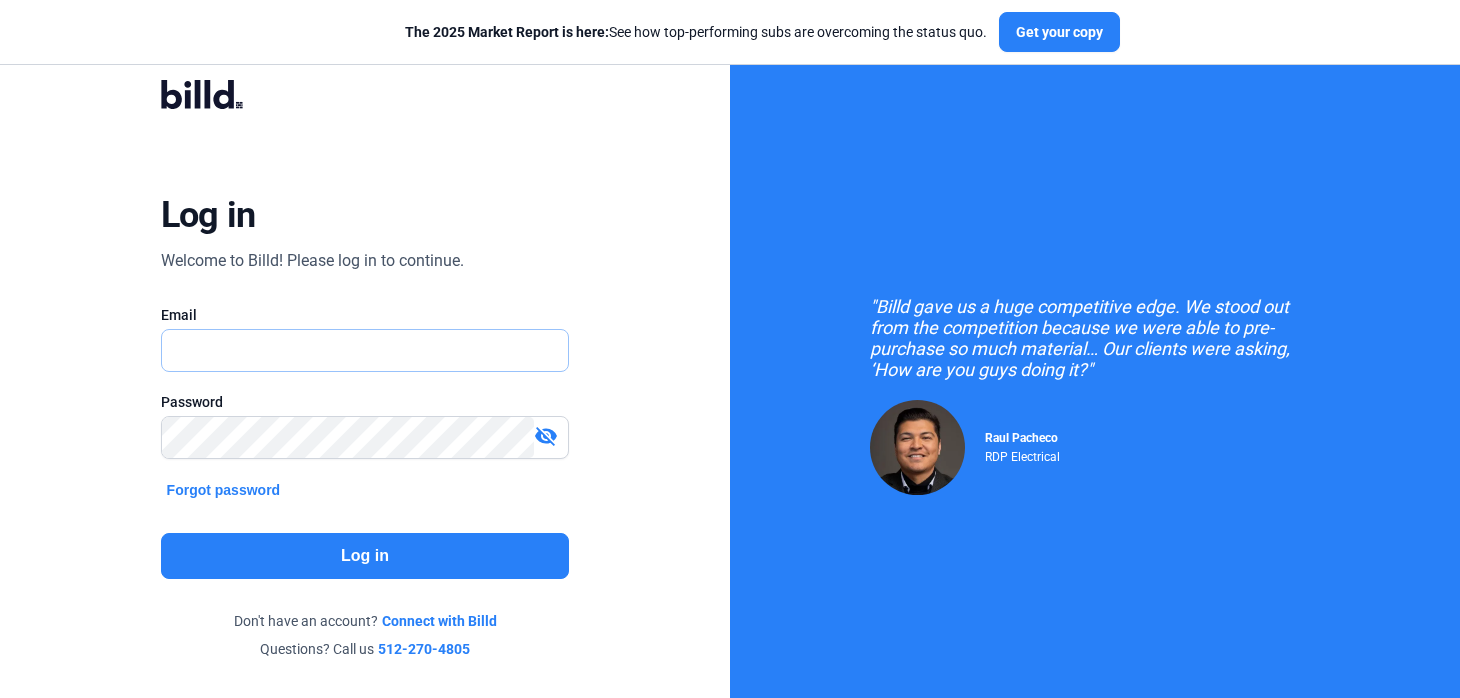type on "accouting@[EXAMPLE_DOMAIN]" 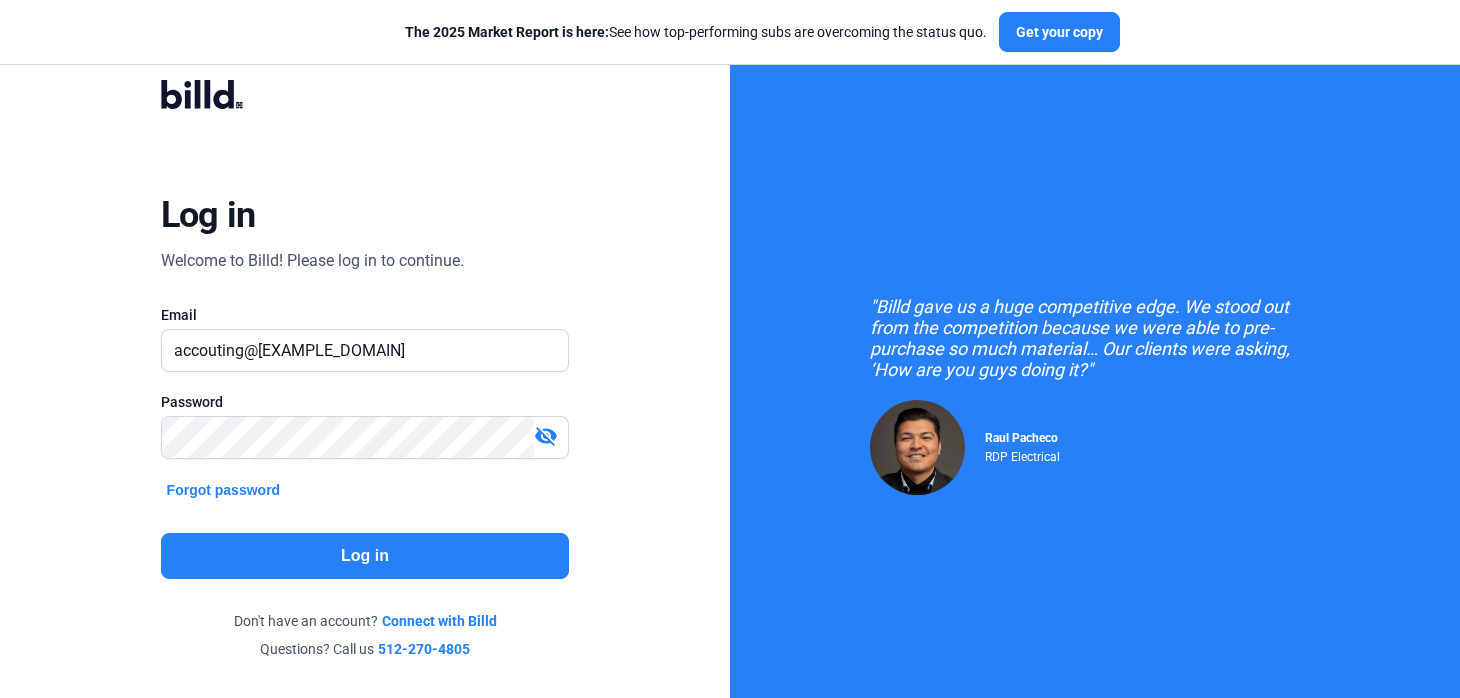 click on "Forgot password" 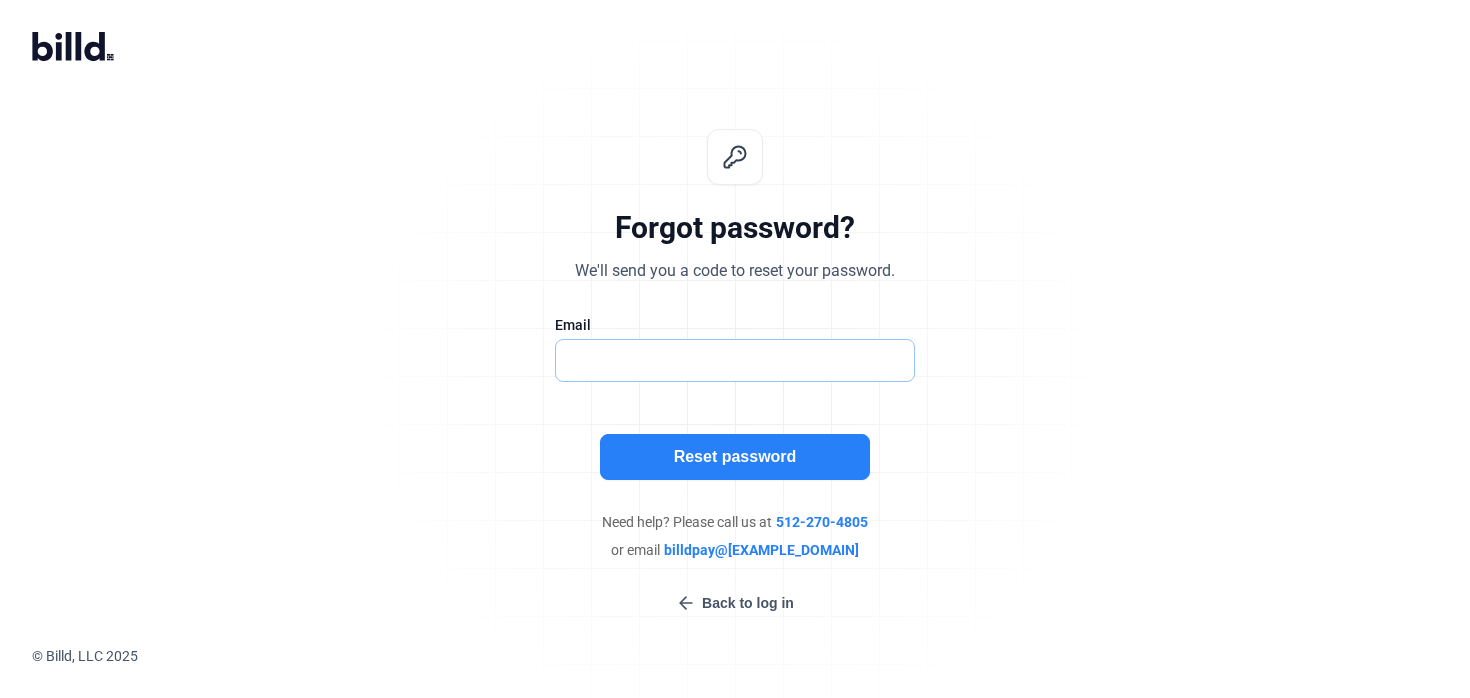 click at bounding box center (735, 360) 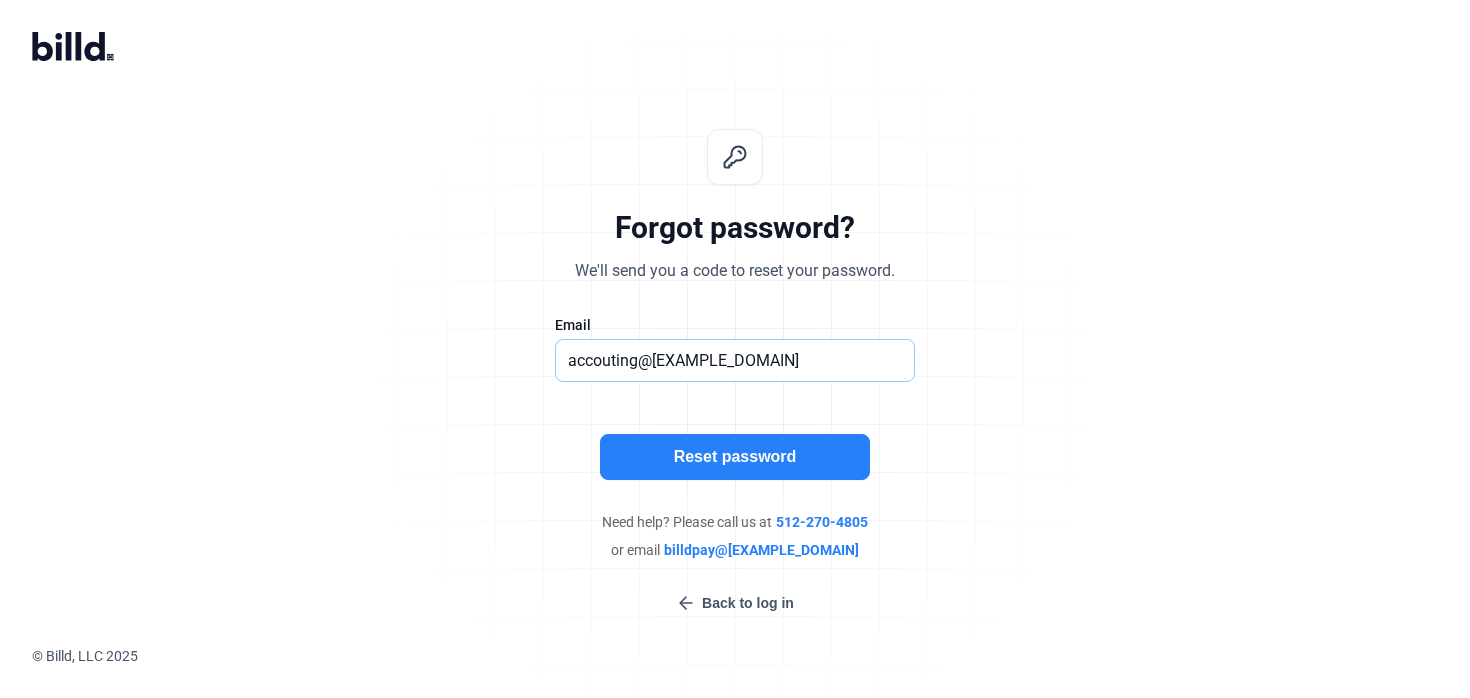 type on "accouting@precisionfloors.net" 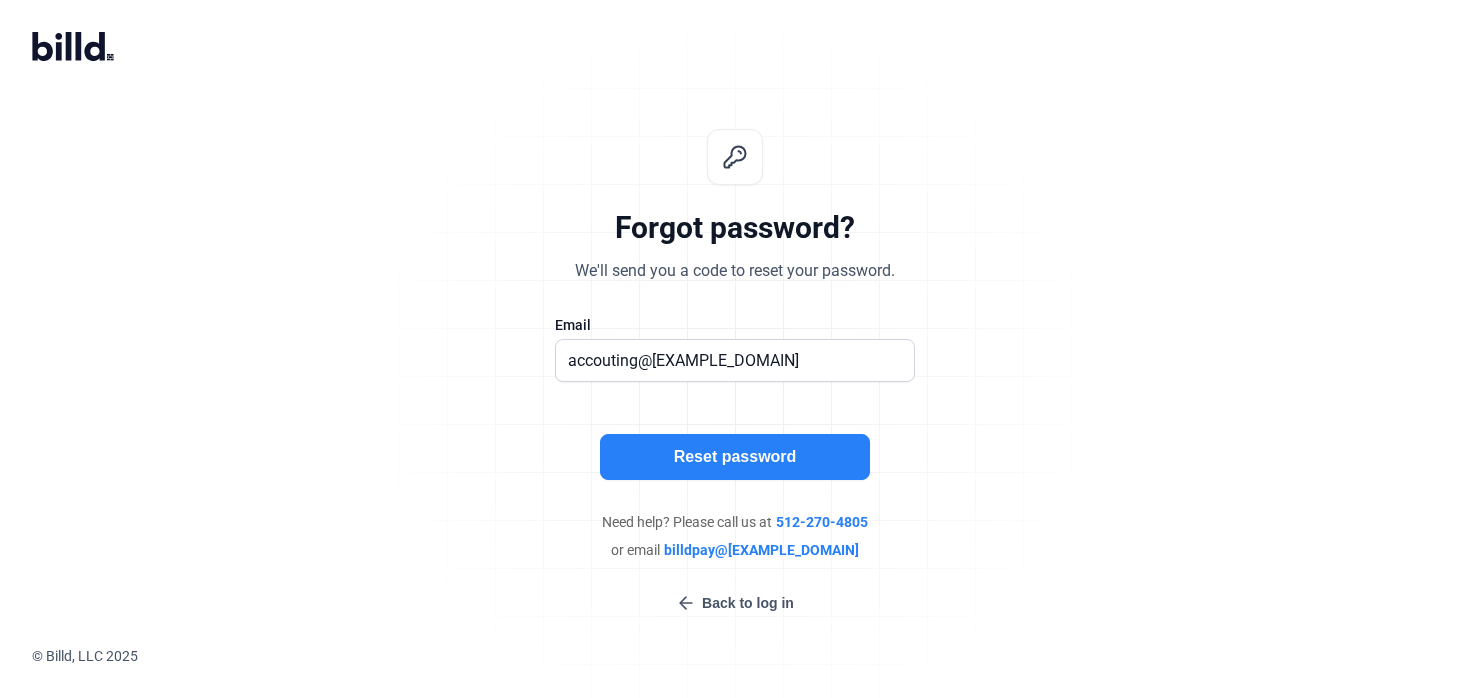 click on "Forgot password?  We'll send you a code to reset your password.   Email  accouting@precisionfloors.net  Reset password   Need help? Please call us at  512-270-4805  or email  billdpay@billd.com  Back to log in" 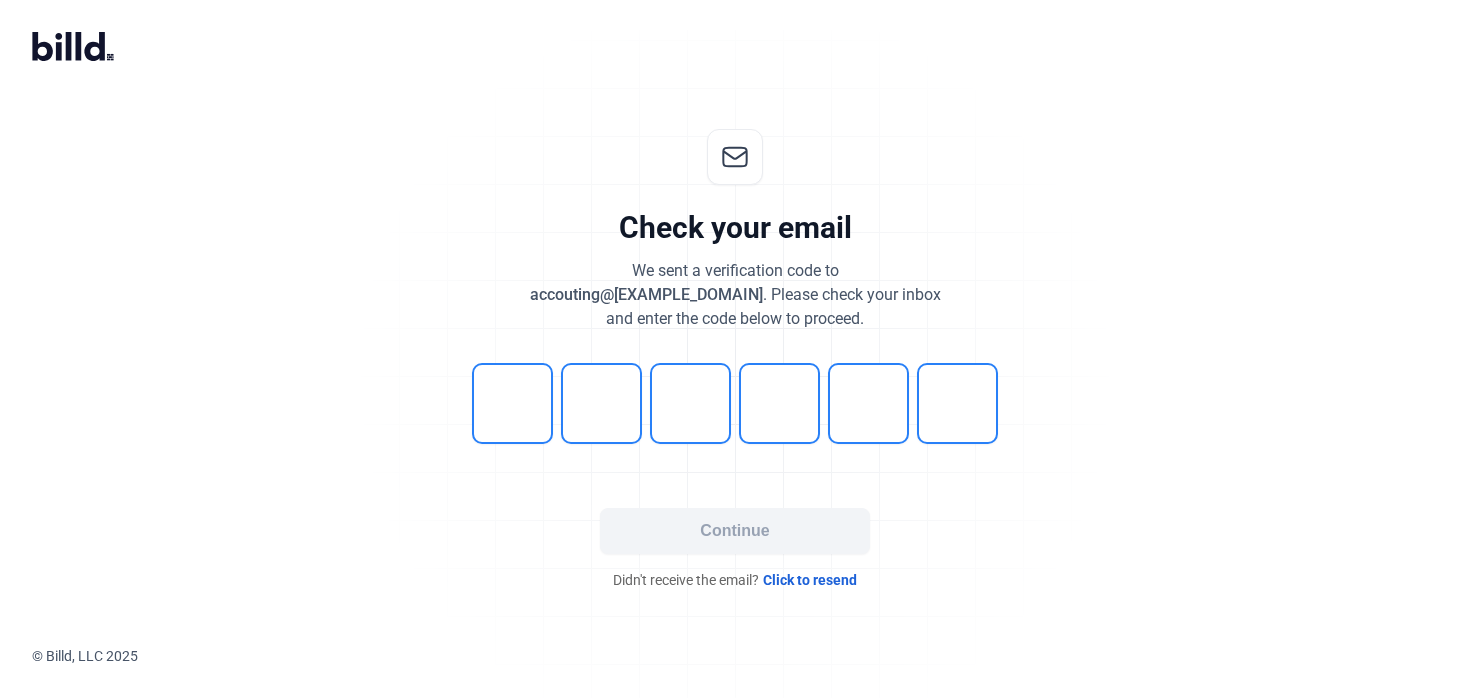 click on "Check your email  We sent a verification code to  accouting@precisionfloors.net . Please check your inbox   and enter the code below to proceed.   Continue   Didn't receive the email?  Click to resend" 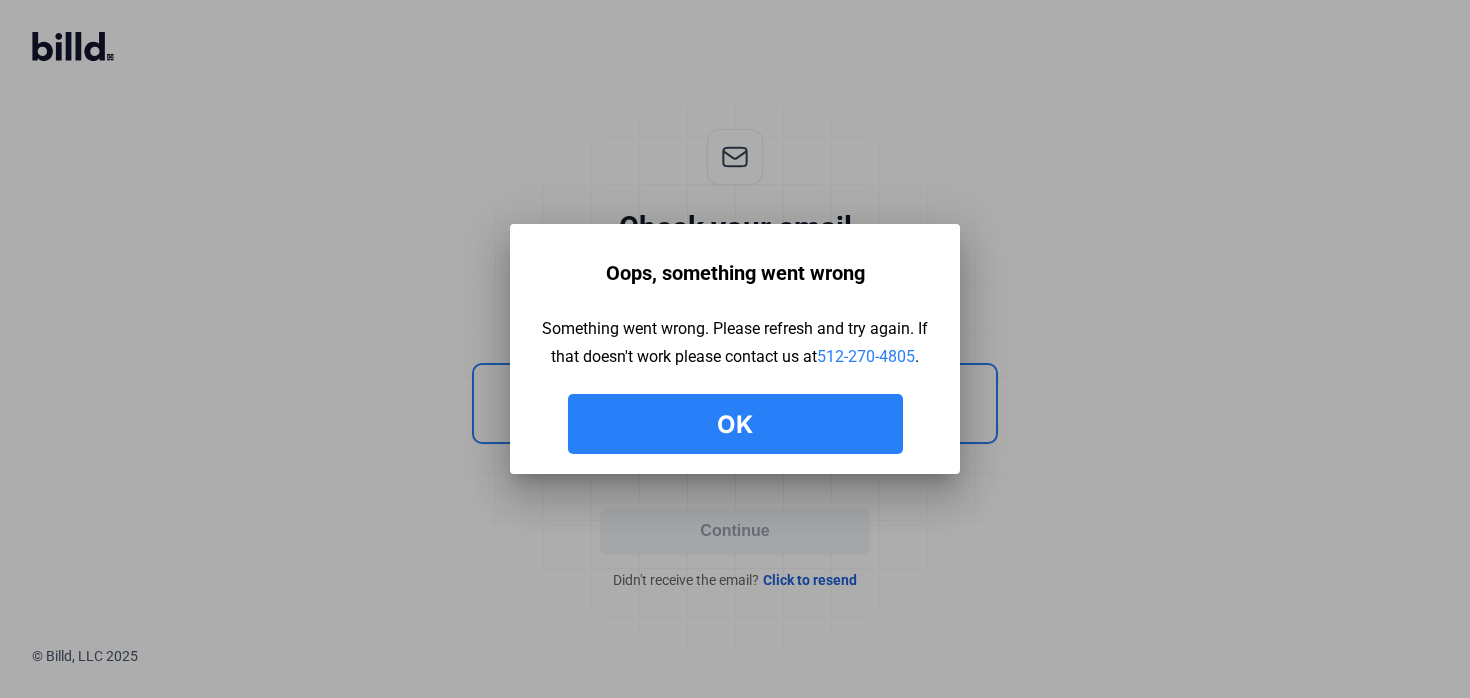 drag, startPoint x: 783, startPoint y: 247, endPoint x: 788, endPoint y: 364, distance: 117.10679 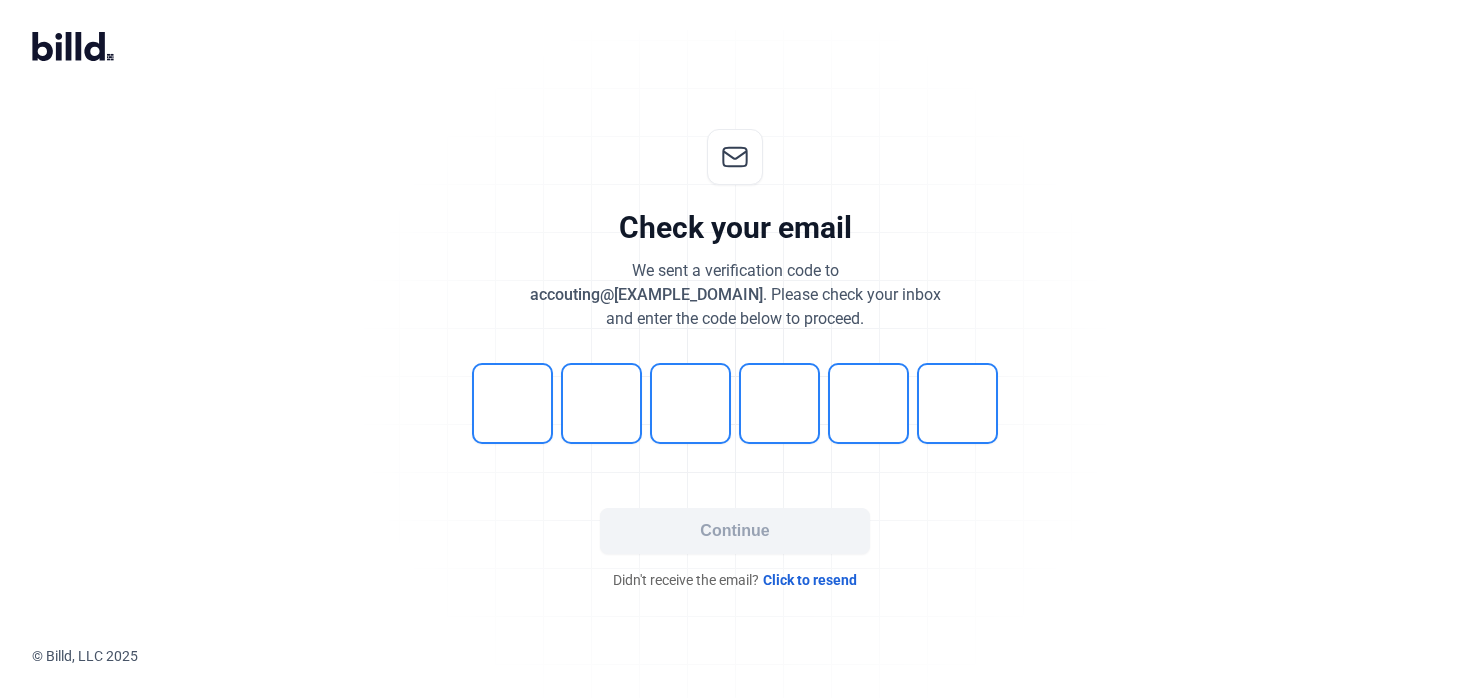 click on "Click to resend" 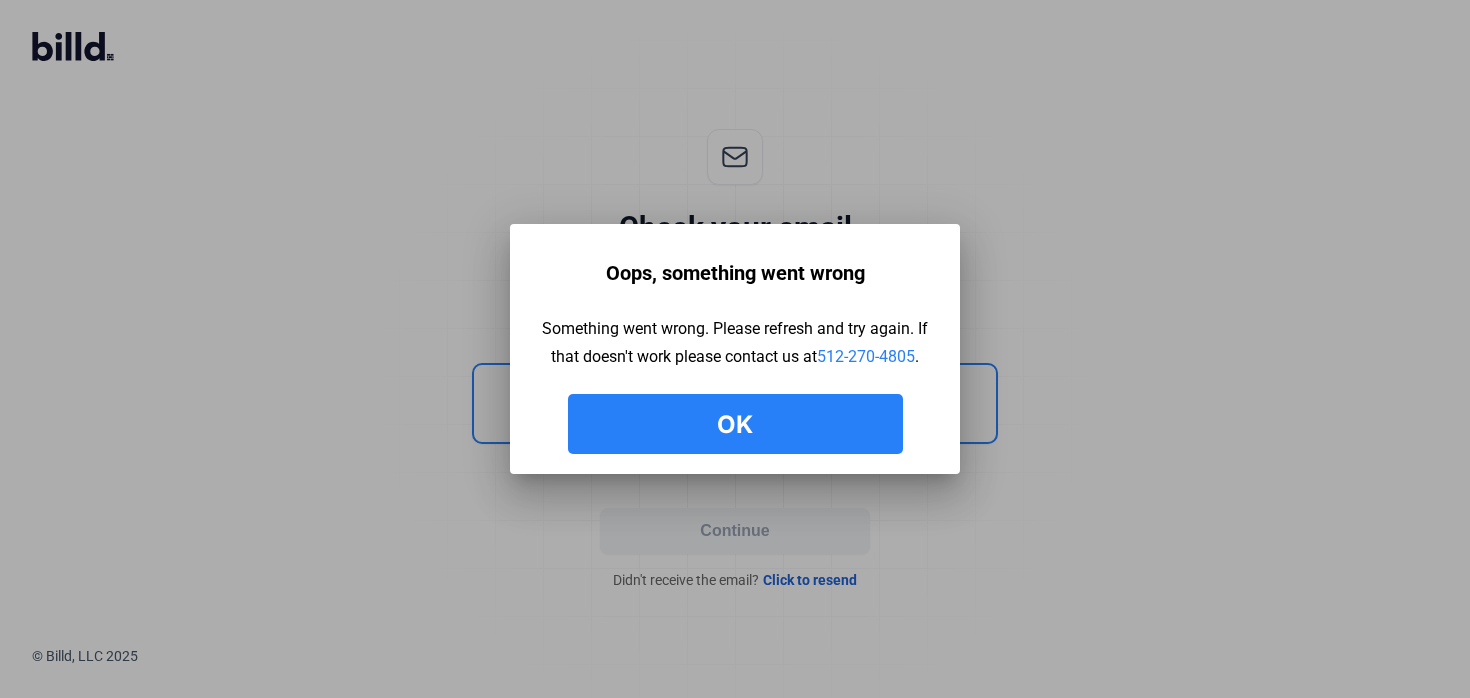 click on "Ok" at bounding box center [735, 424] 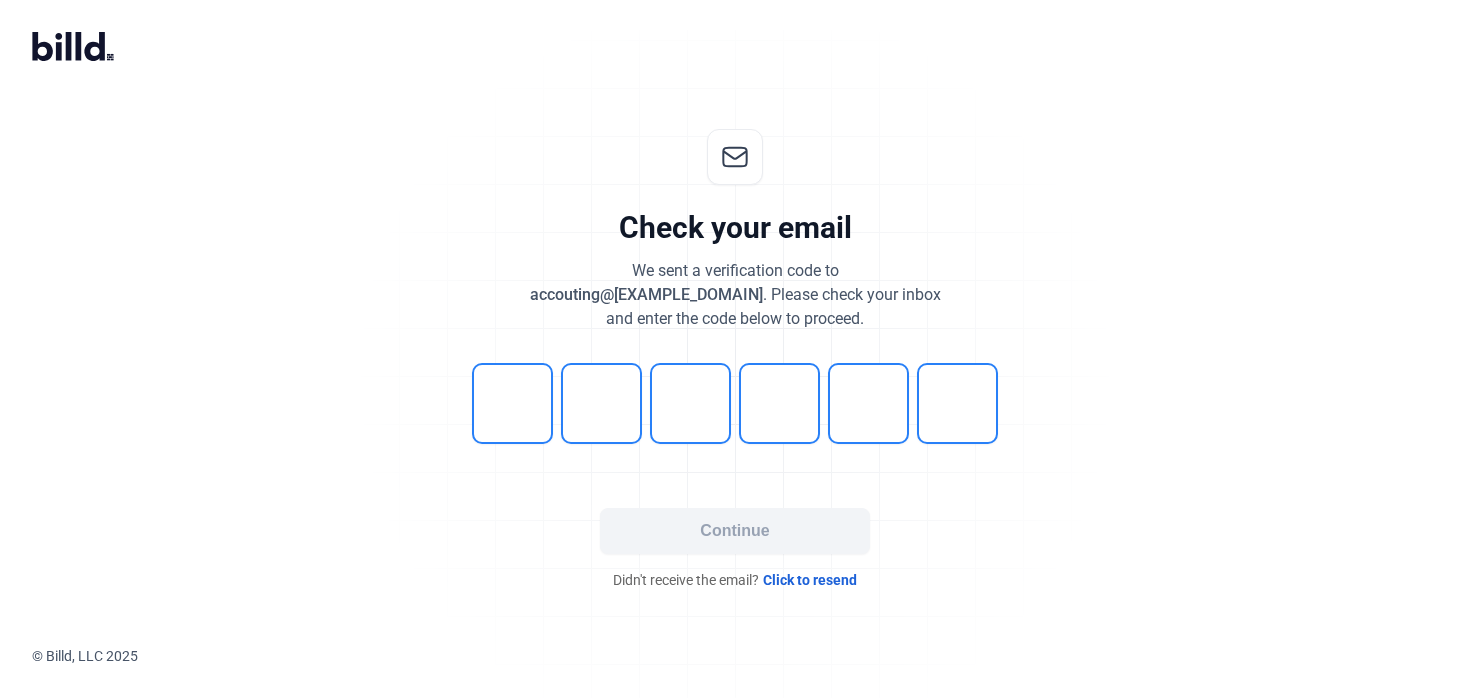 click 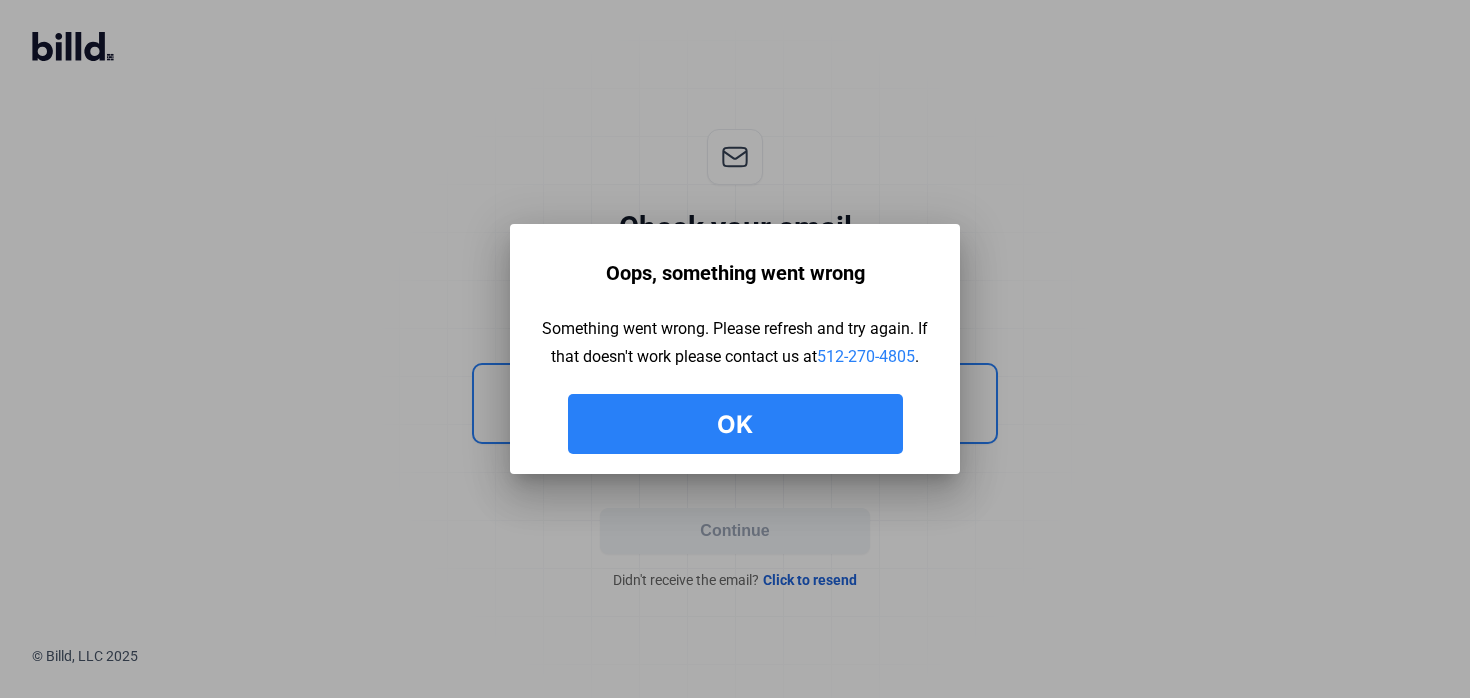 click on "Ok" at bounding box center [735, 424] 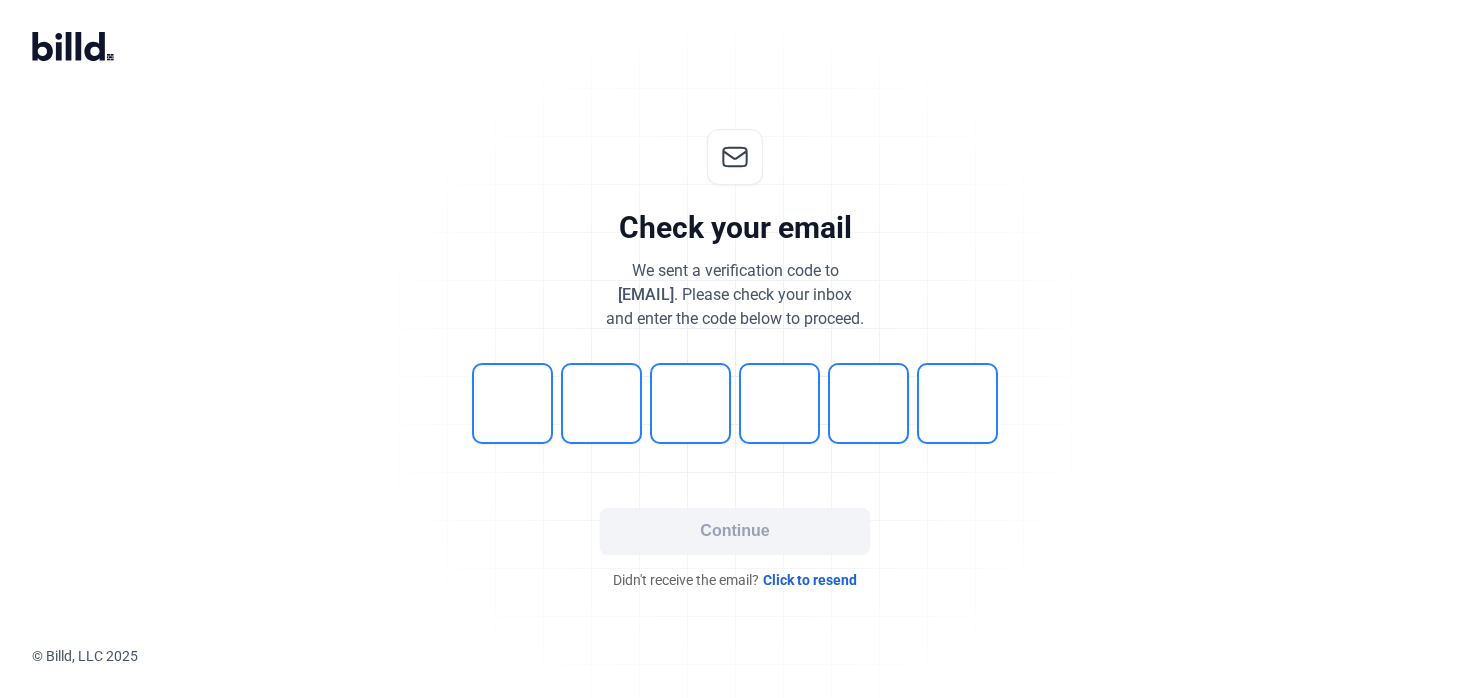 scroll, scrollTop: 0, scrollLeft: 0, axis: both 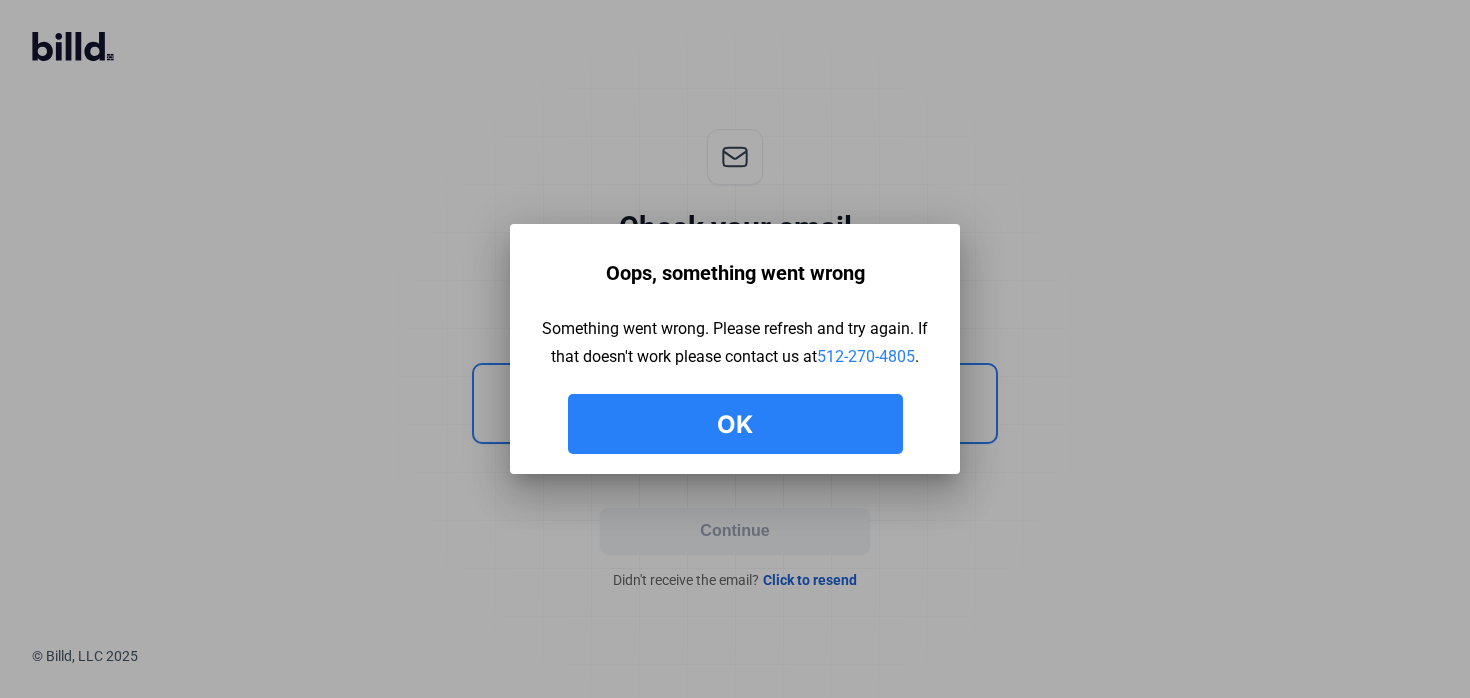 click on "Ok" at bounding box center (735, 424) 